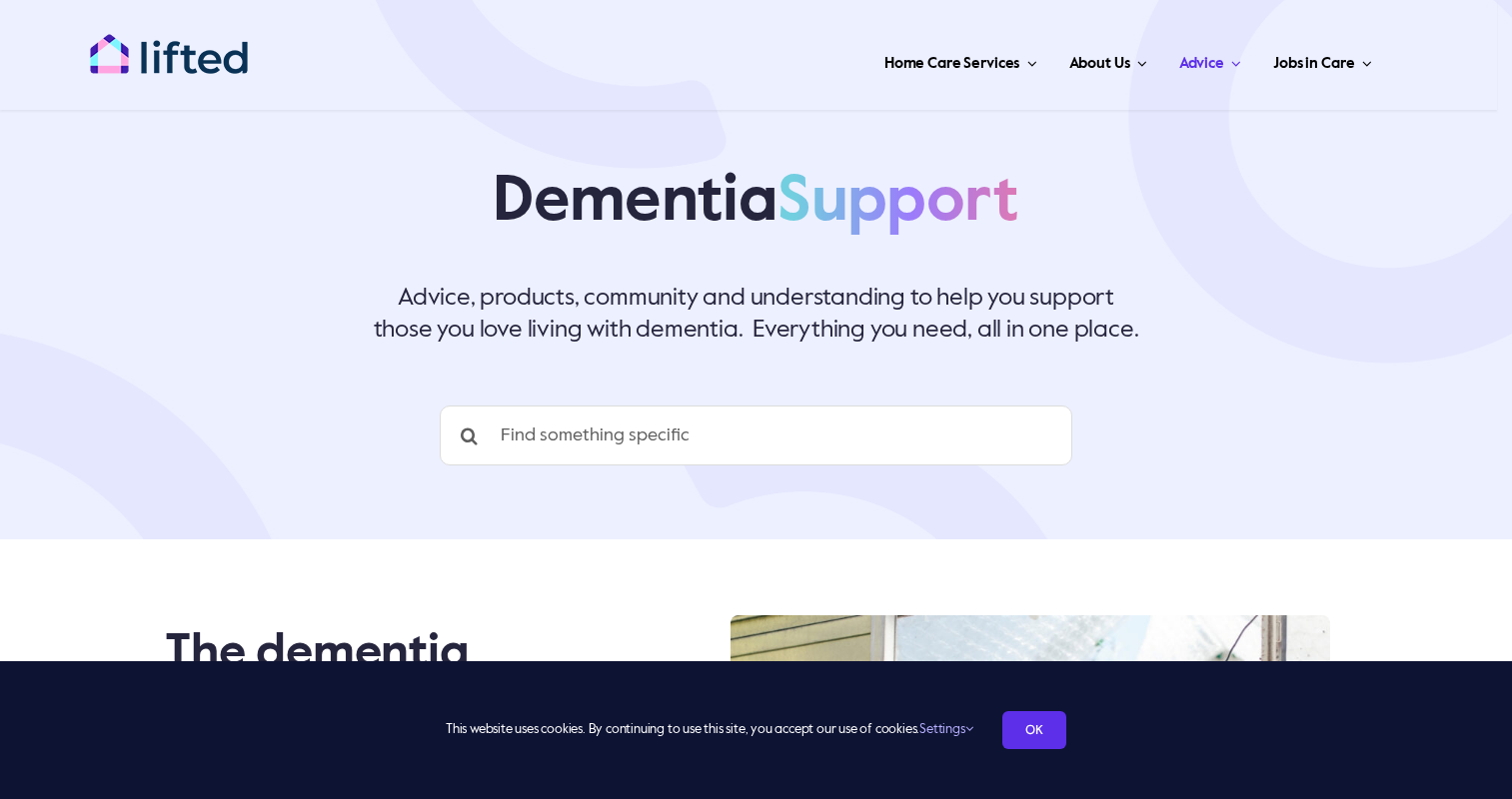 scroll, scrollTop: 0, scrollLeft: 0, axis: both 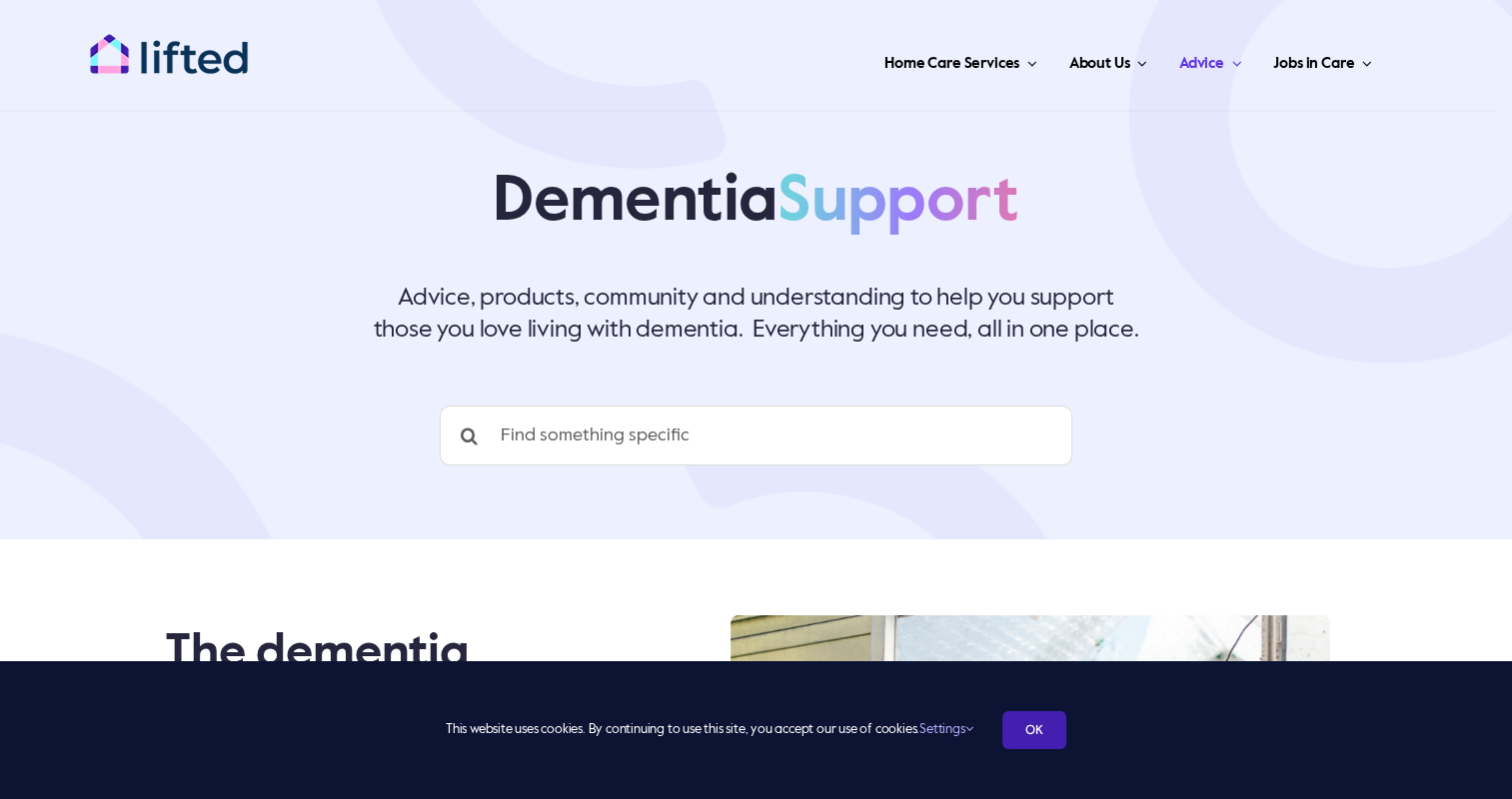 click on "OK" at bounding box center (1034, 730) 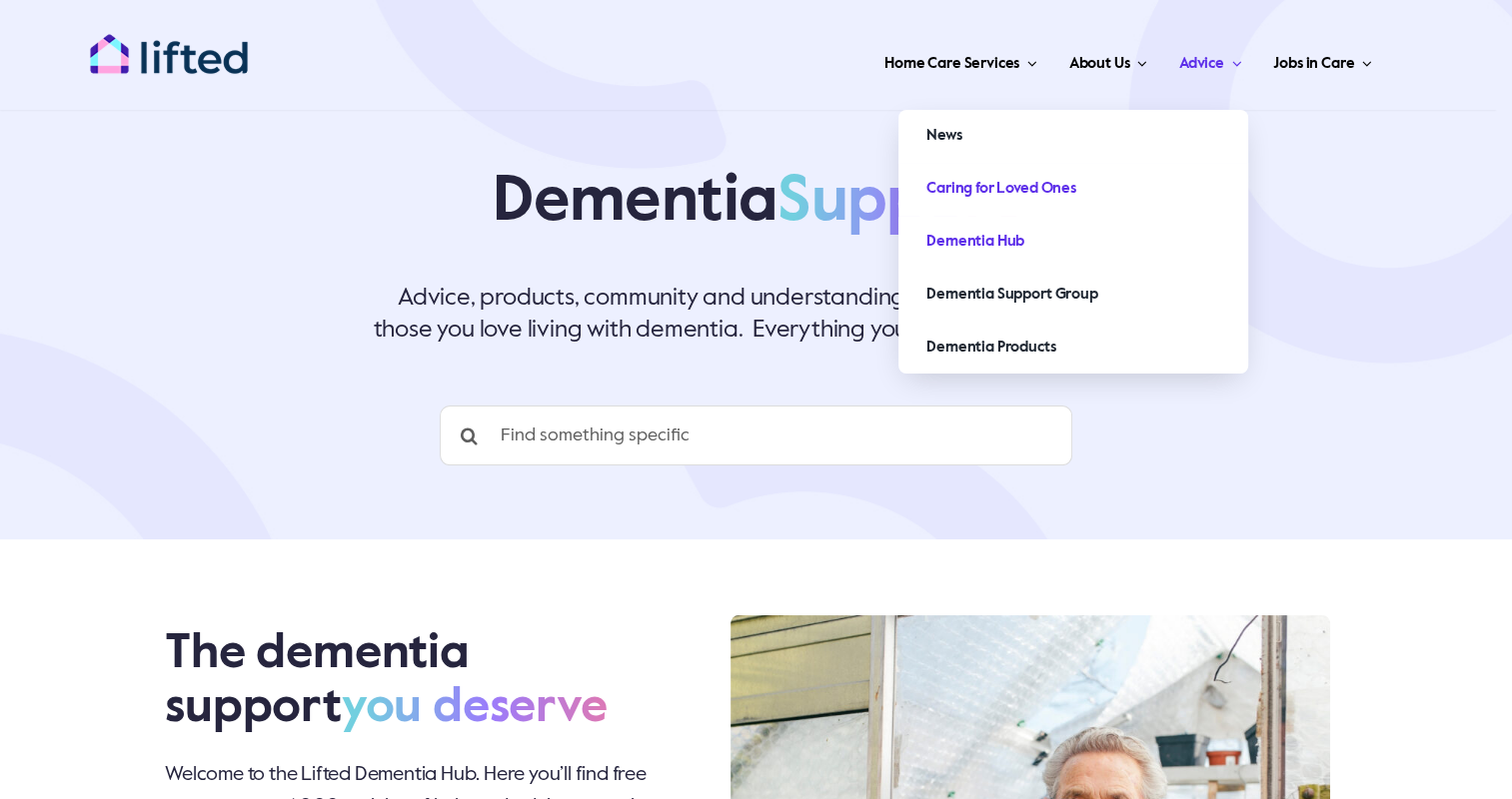 click on "Caring for Loved Ones" at bounding box center (1001, 189) 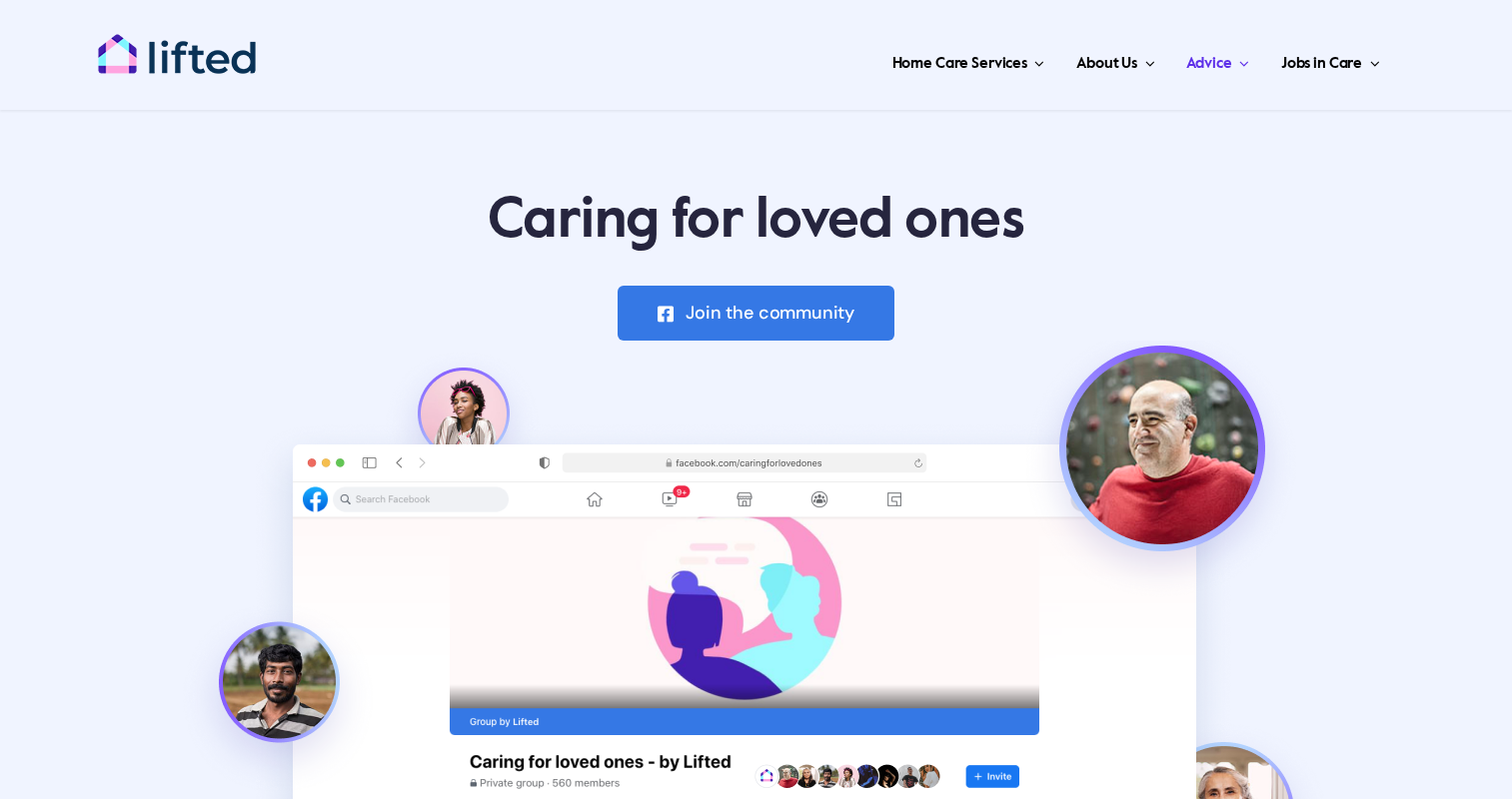 scroll, scrollTop: 0, scrollLeft: 0, axis: both 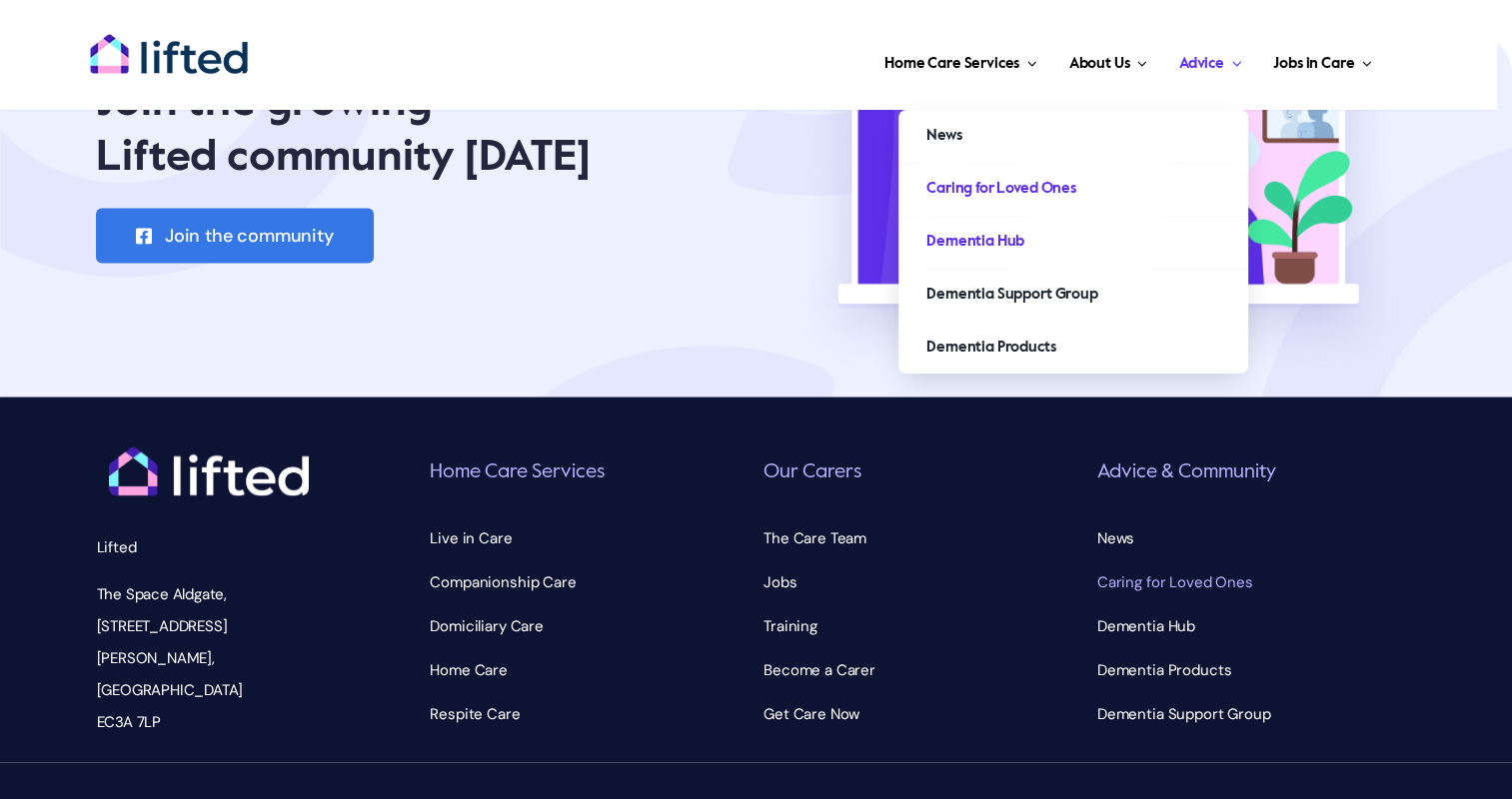 click on "Dementia Hub" at bounding box center (975, 242) 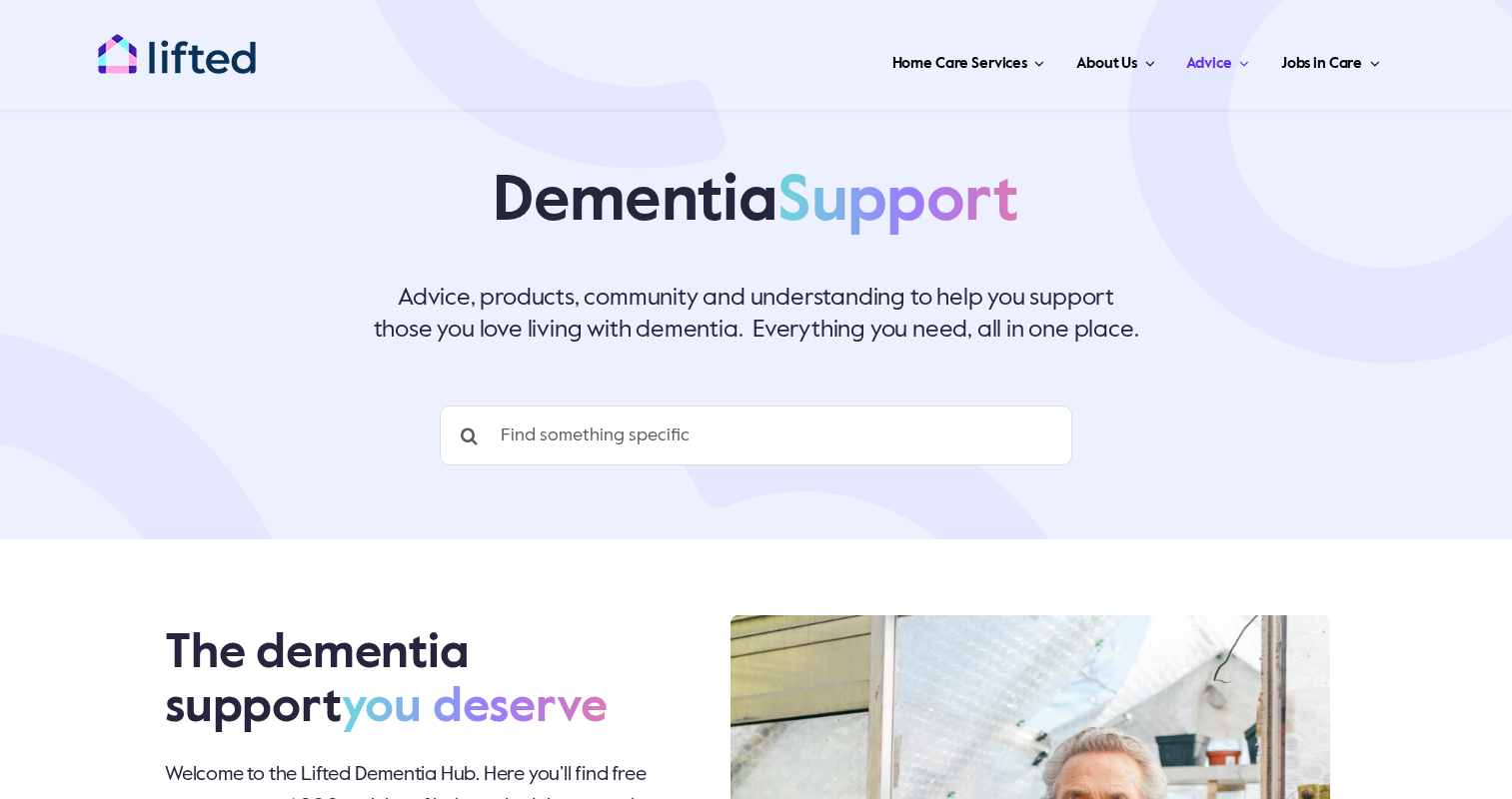 scroll, scrollTop: 0, scrollLeft: 0, axis: both 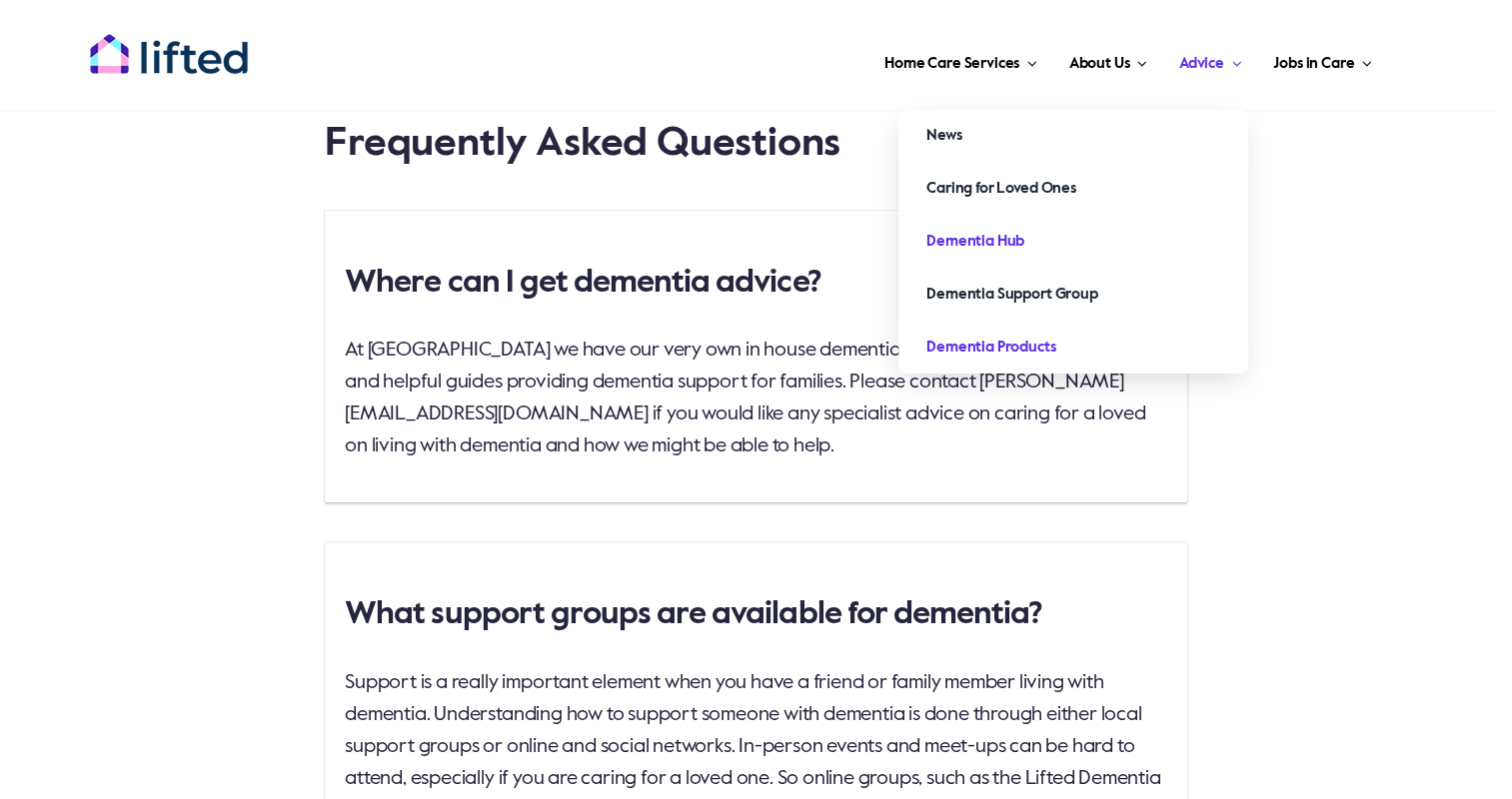 click on "Dementia Products" at bounding box center [990, 348] 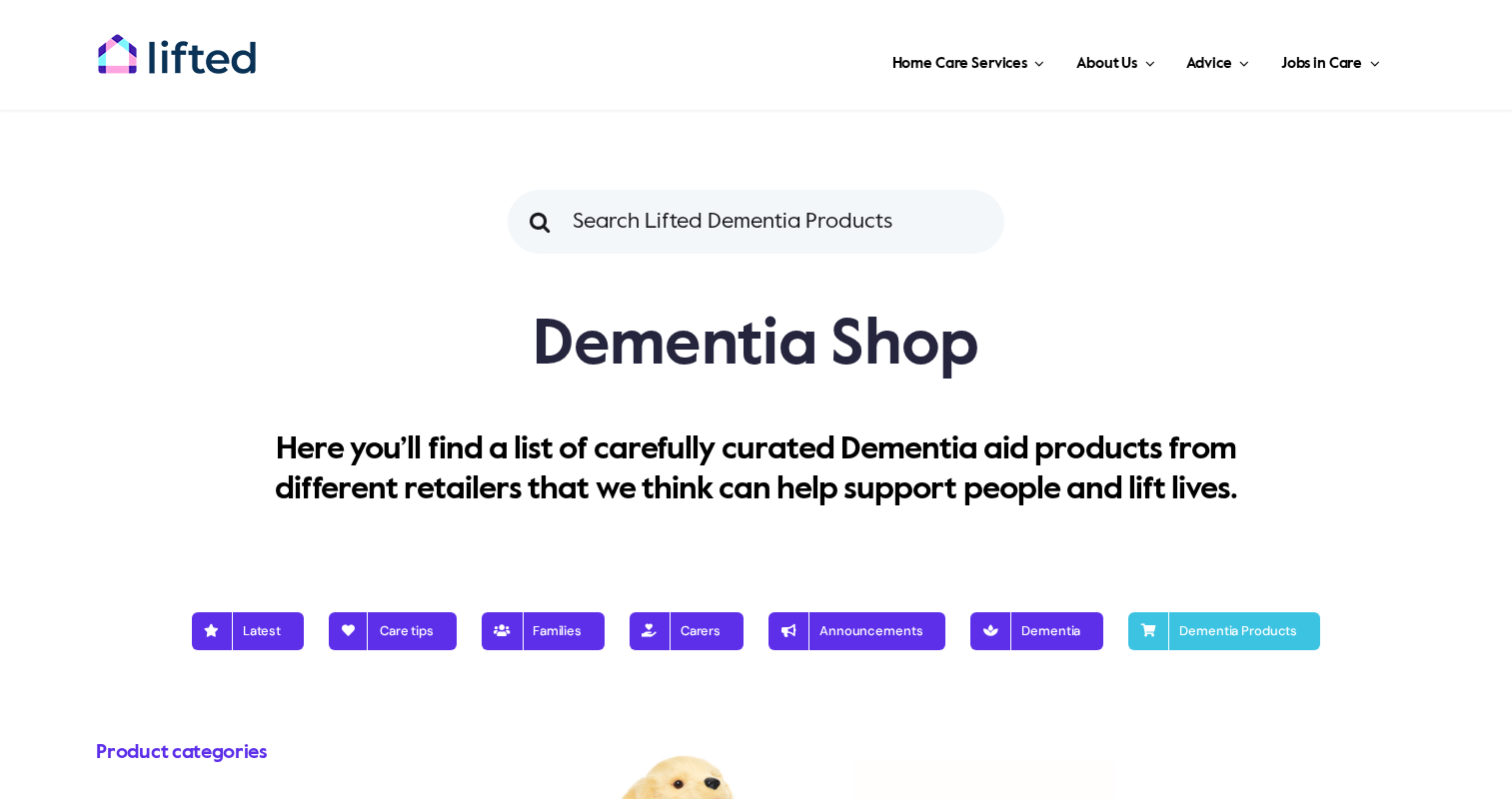 scroll, scrollTop: 0, scrollLeft: 0, axis: both 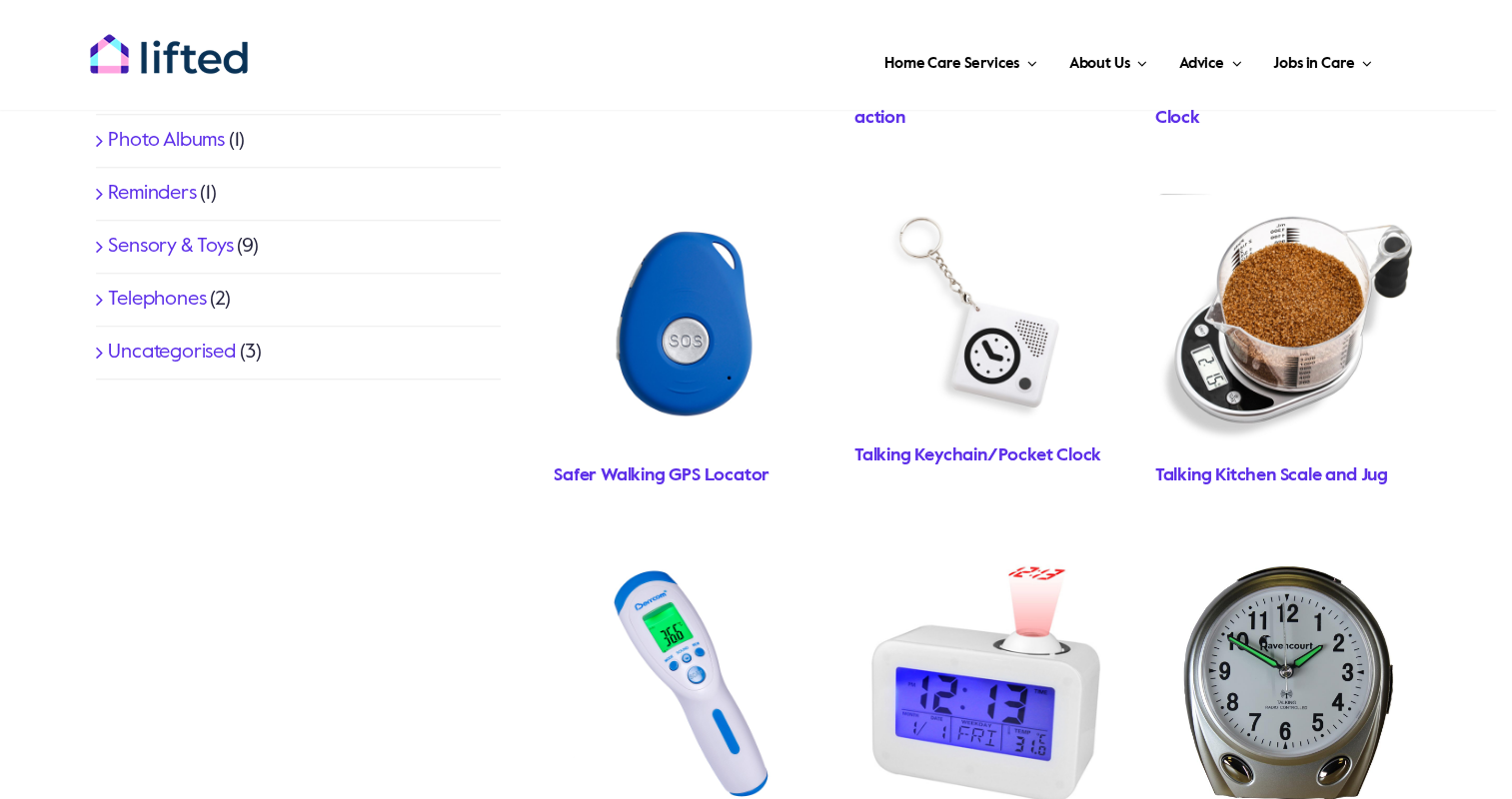 click on "Safer Walking GPS Locator" at bounding box center (662, 475) 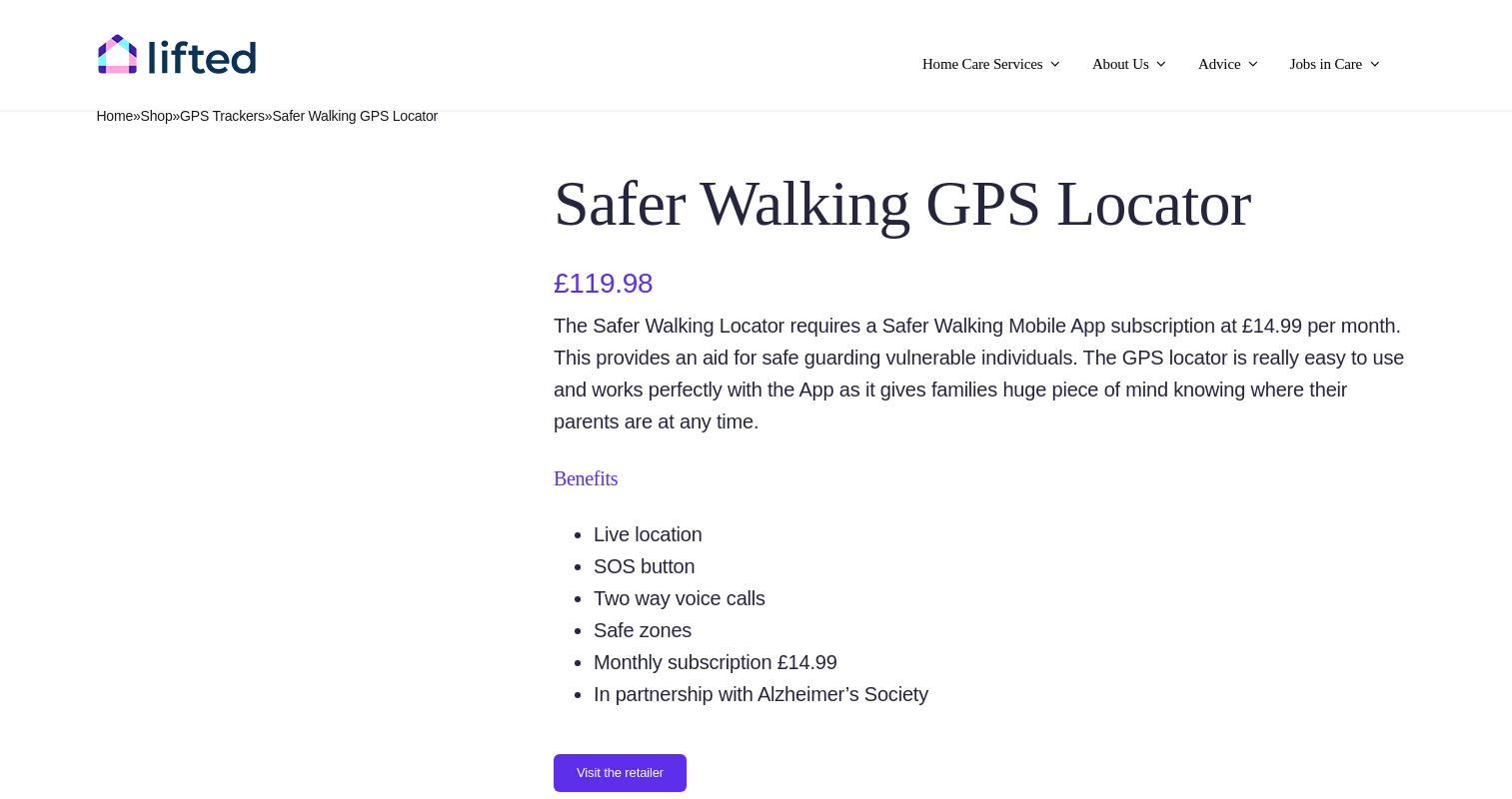 scroll, scrollTop: 0, scrollLeft: 0, axis: both 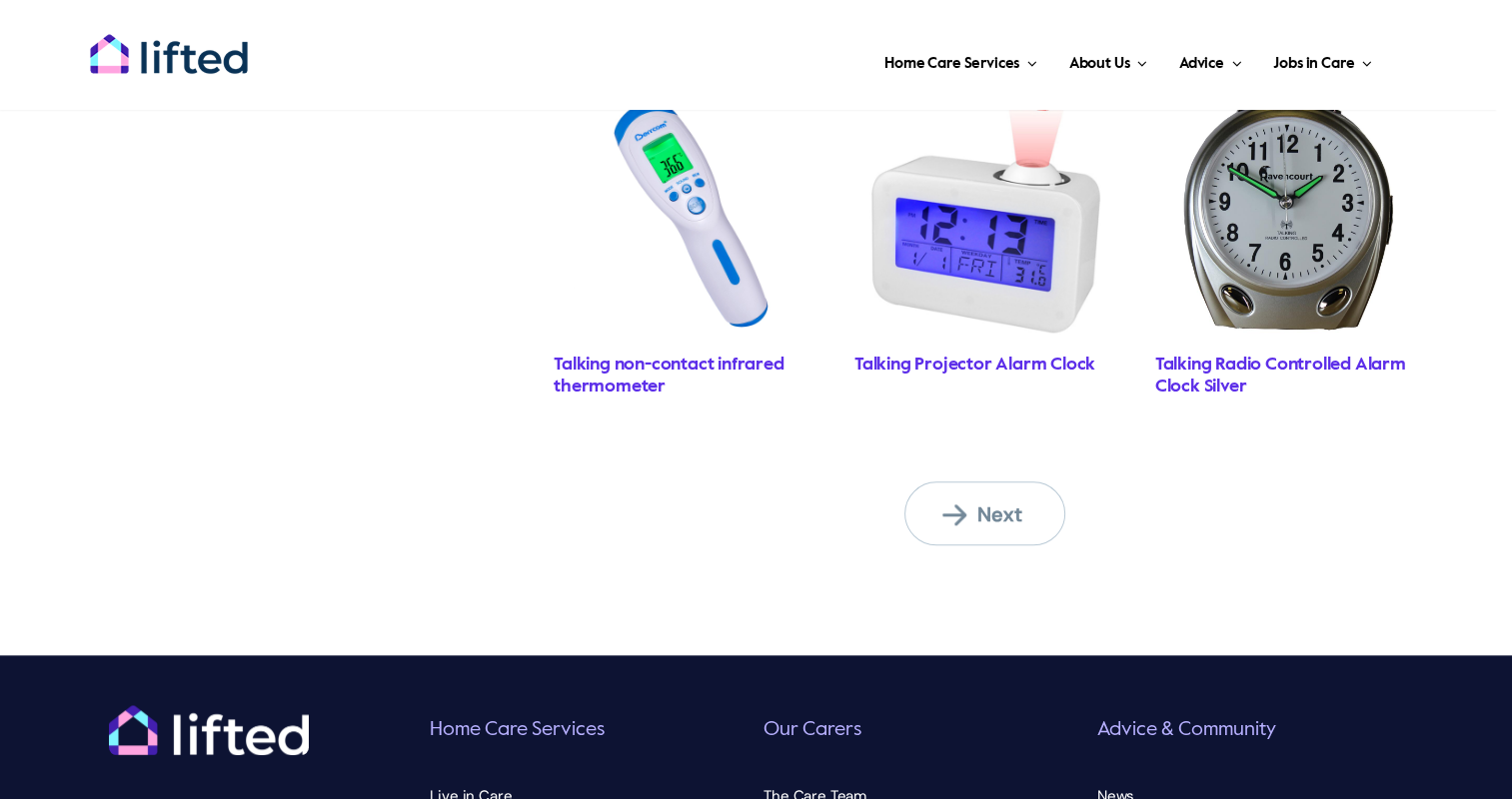 click on "Next" at bounding box center (997, 514) 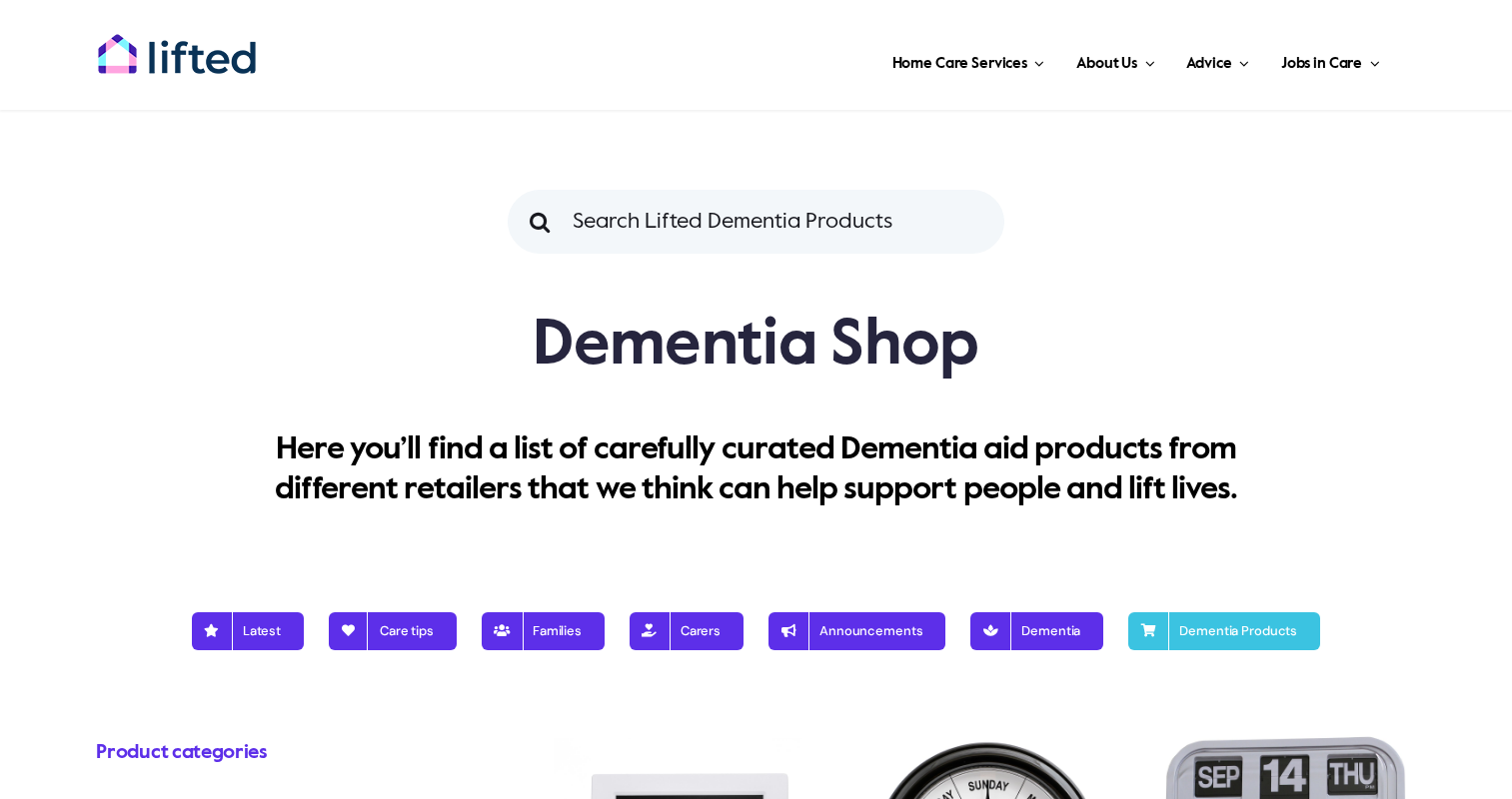 scroll, scrollTop: 0, scrollLeft: 0, axis: both 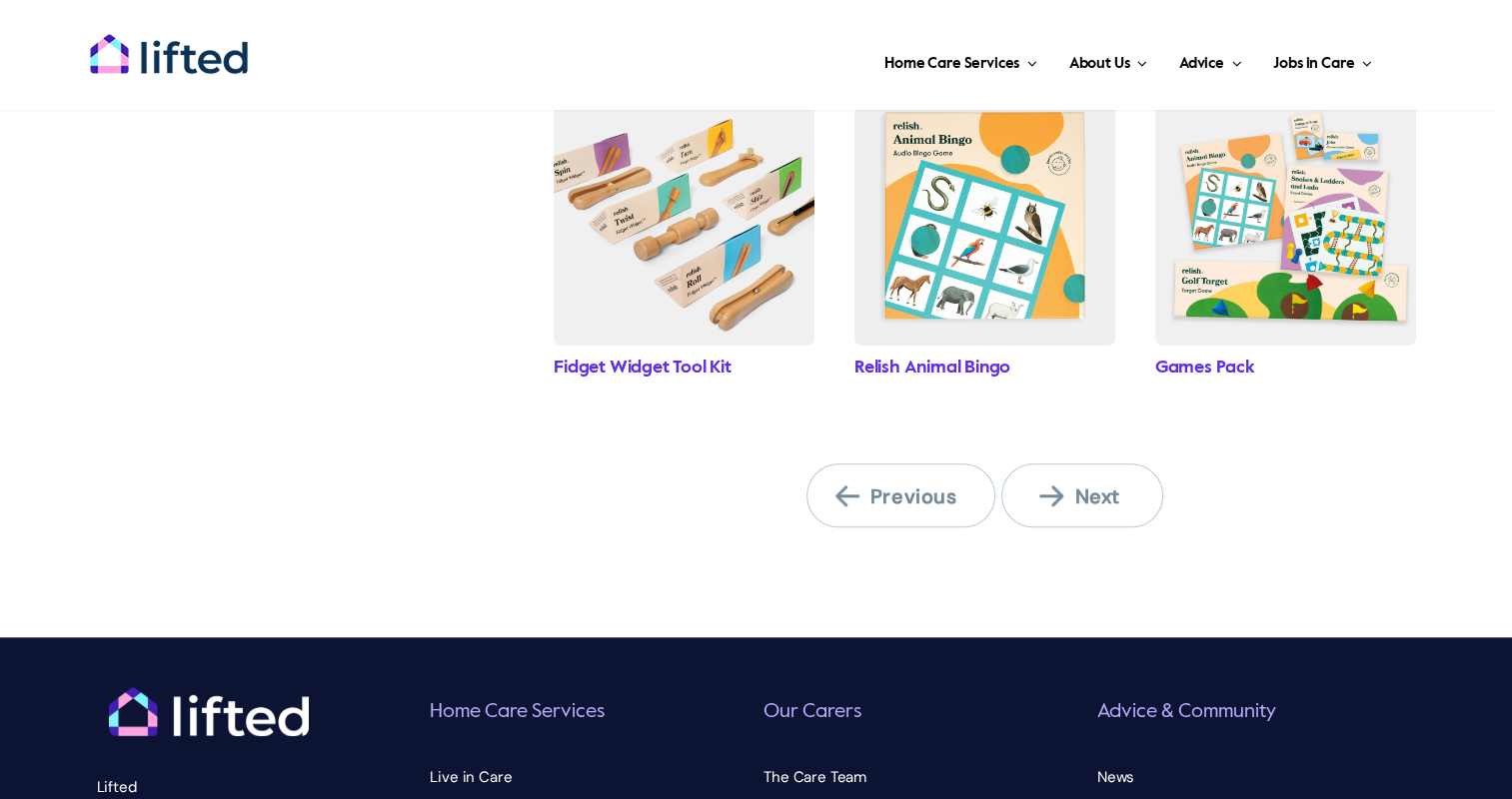 click on "Next" at bounding box center [1094, 496] 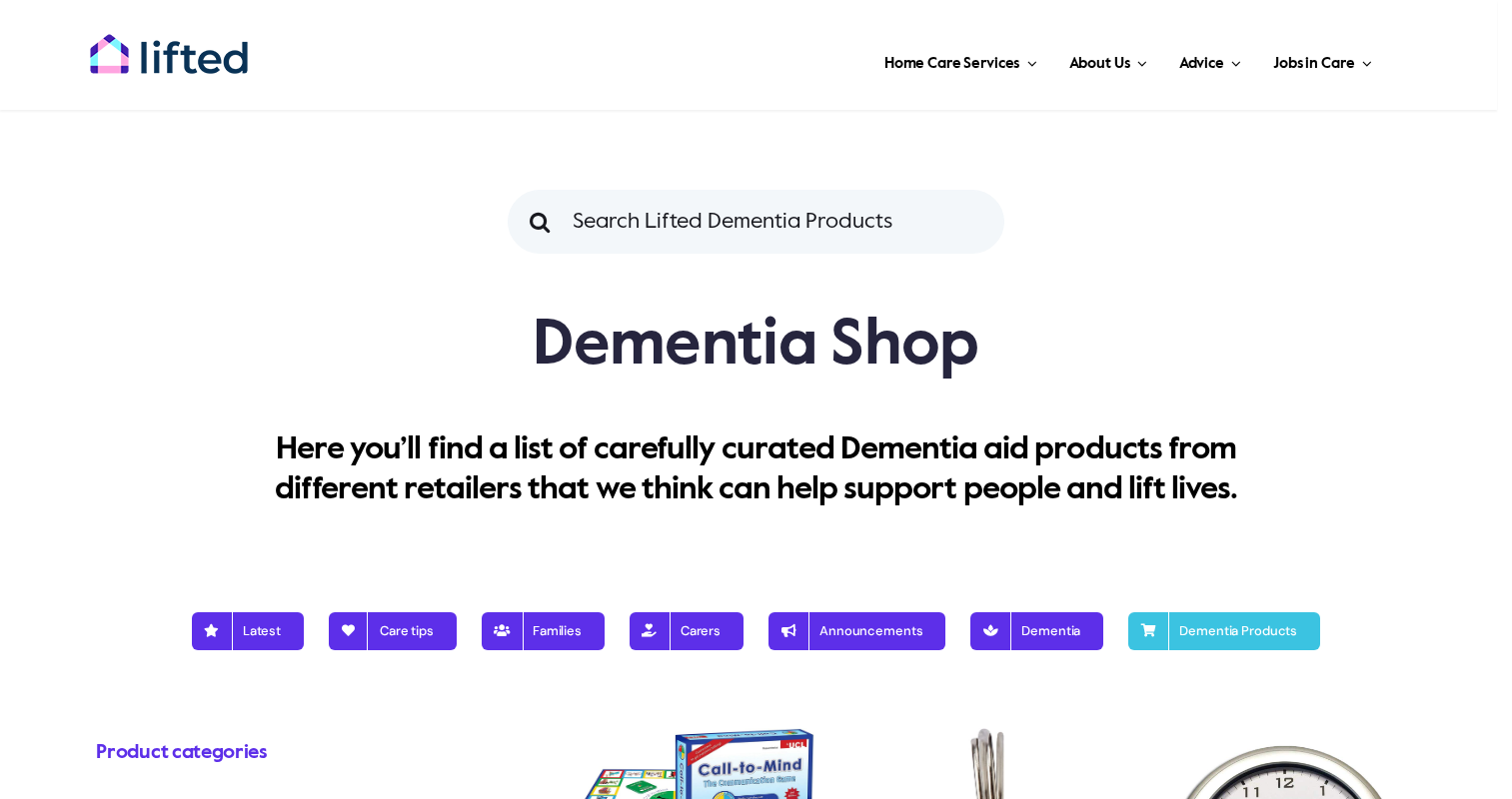 scroll, scrollTop: 0, scrollLeft: 0, axis: both 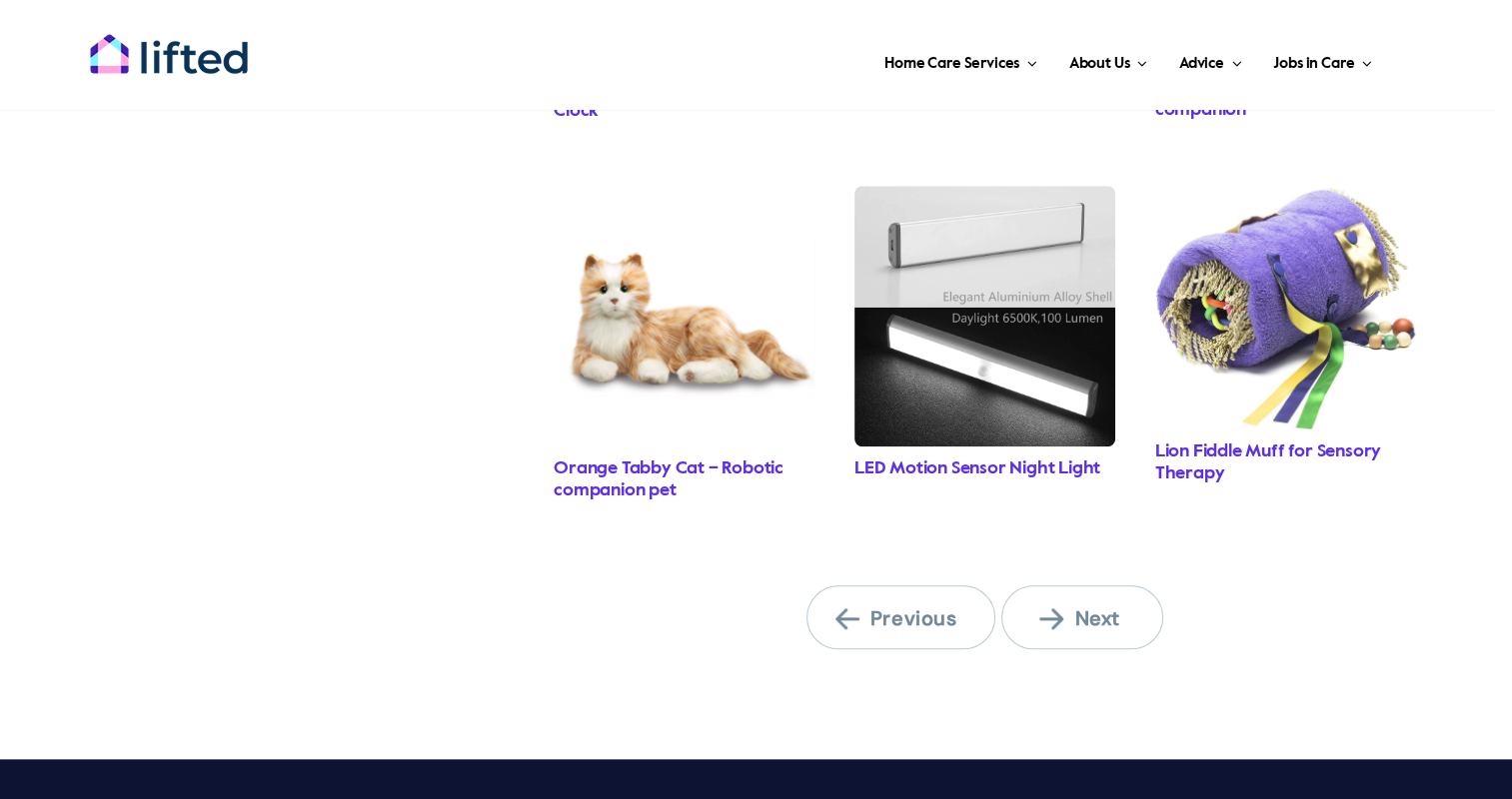 click on "Next" at bounding box center (1094, 618) 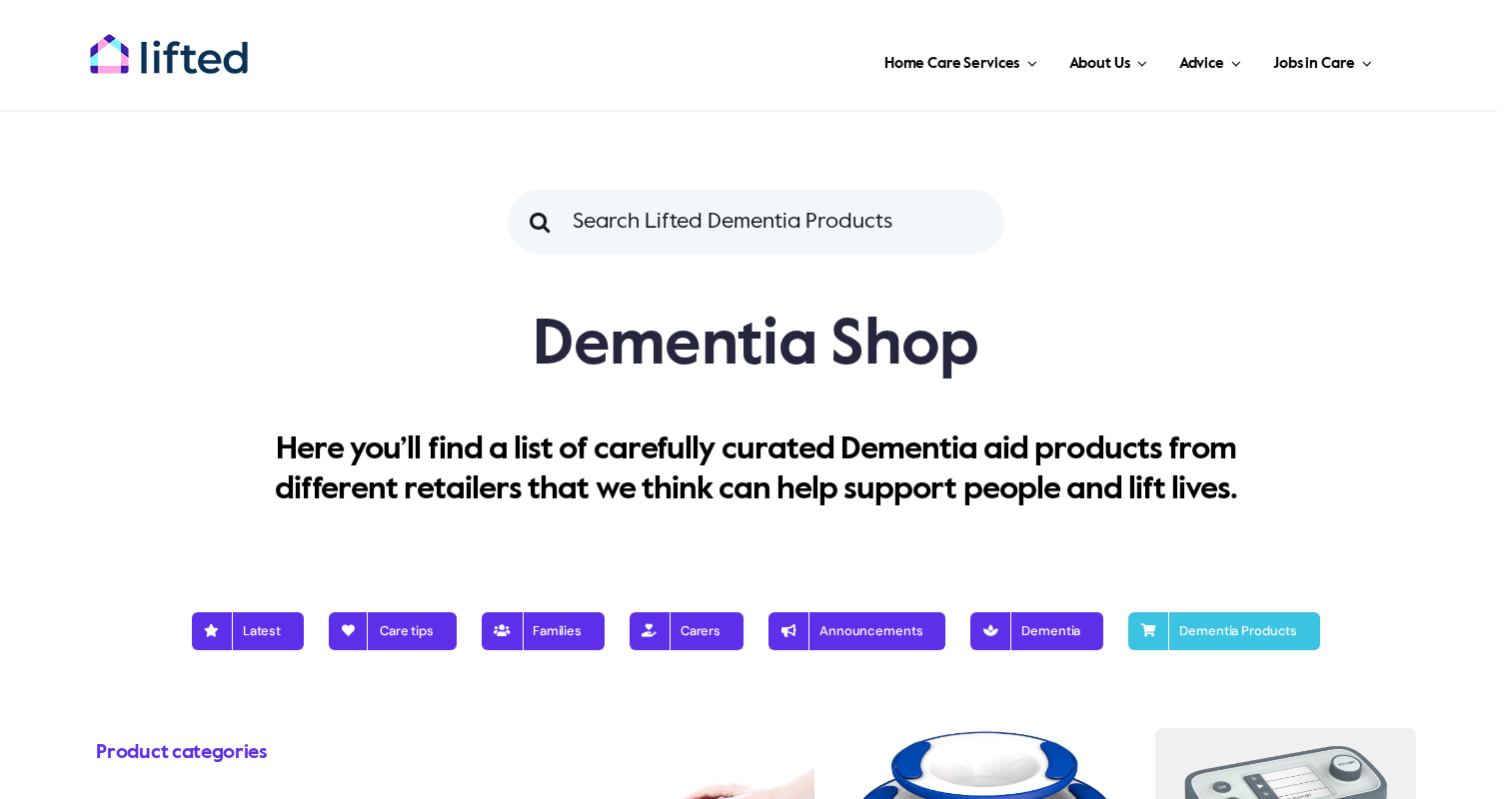 scroll, scrollTop: 0, scrollLeft: 0, axis: both 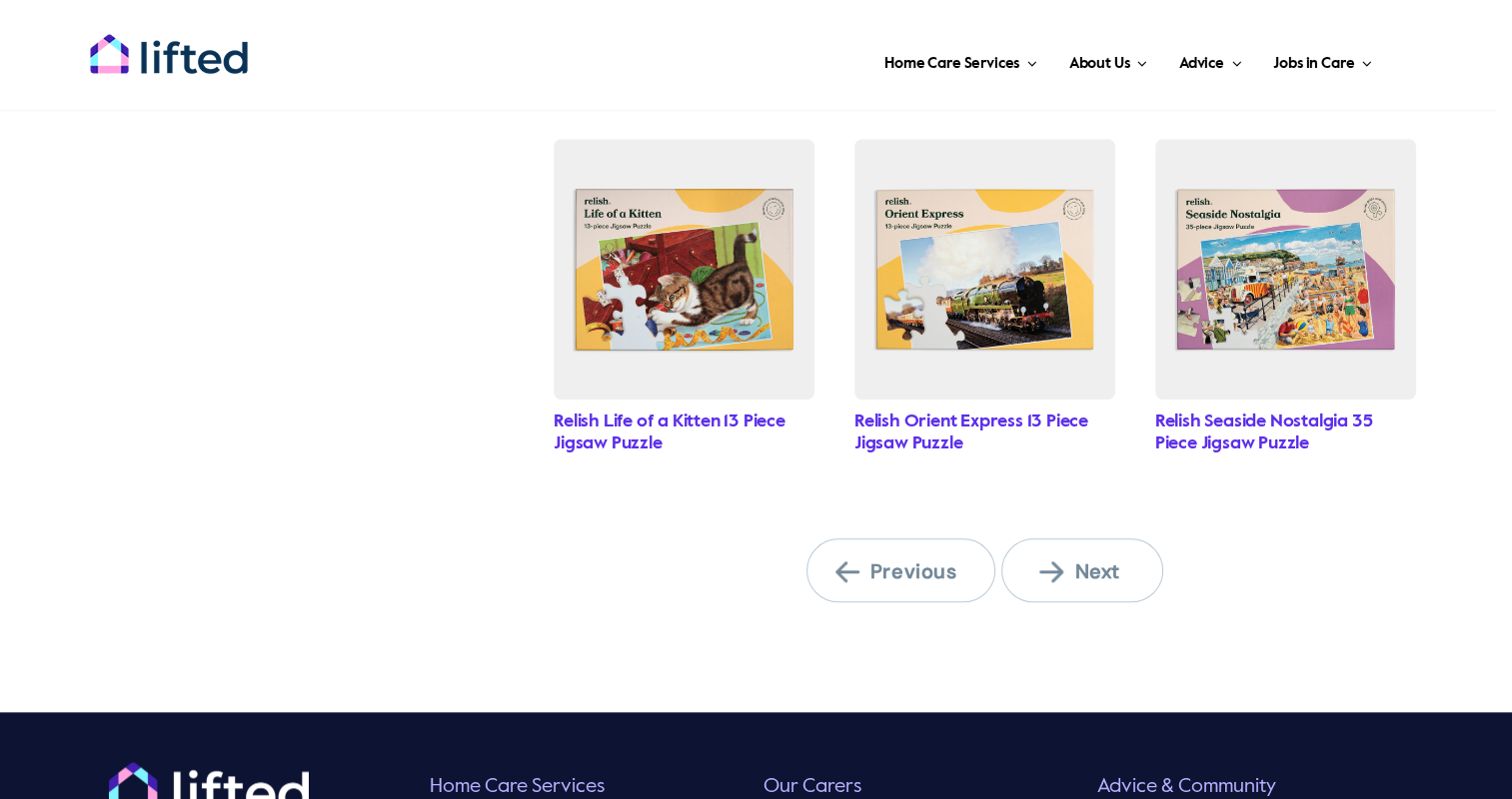 click on "Next" at bounding box center [1081, 570] 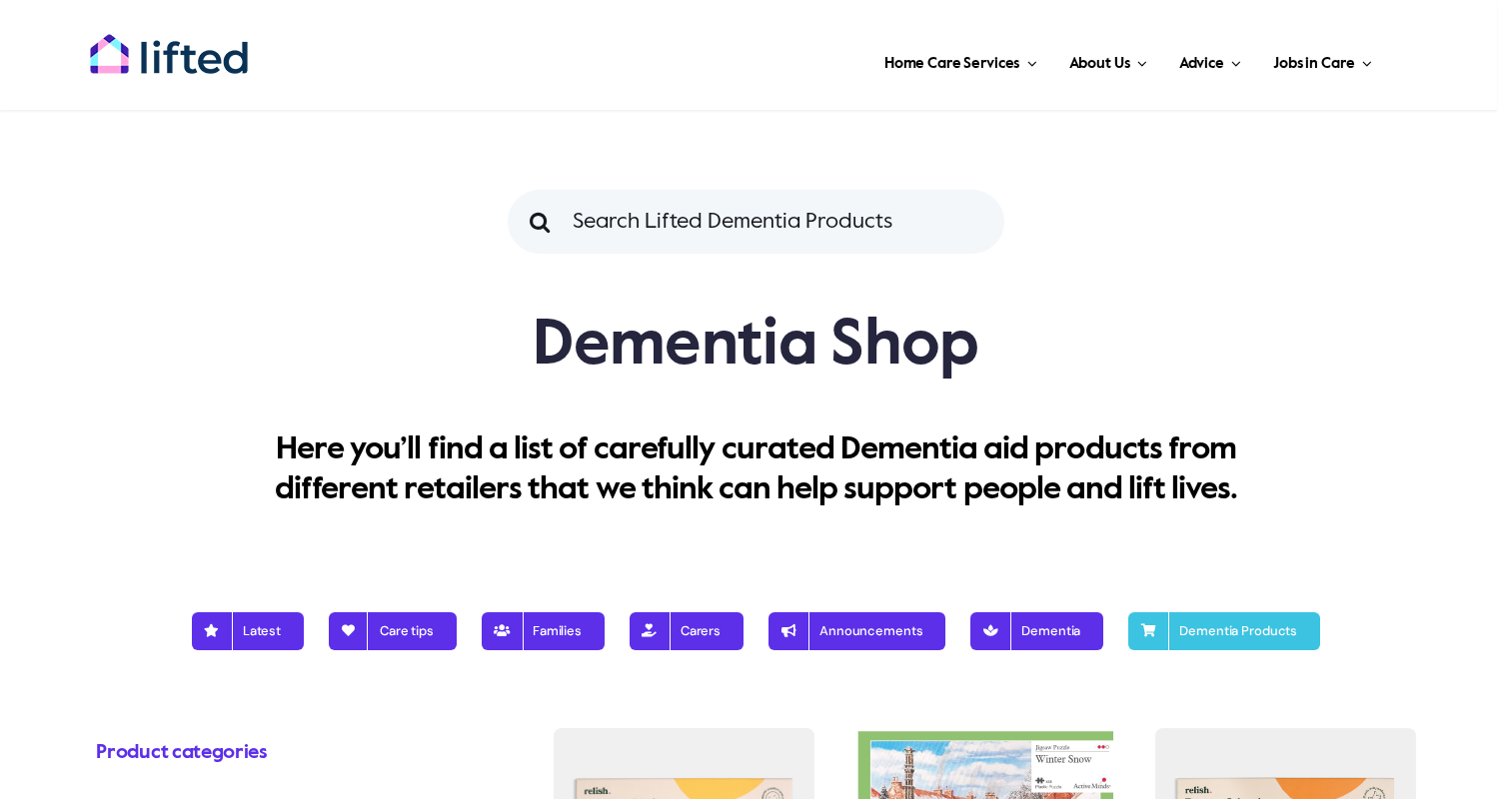 scroll, scrollTop: 0, scrollLeft: 0, axis: both 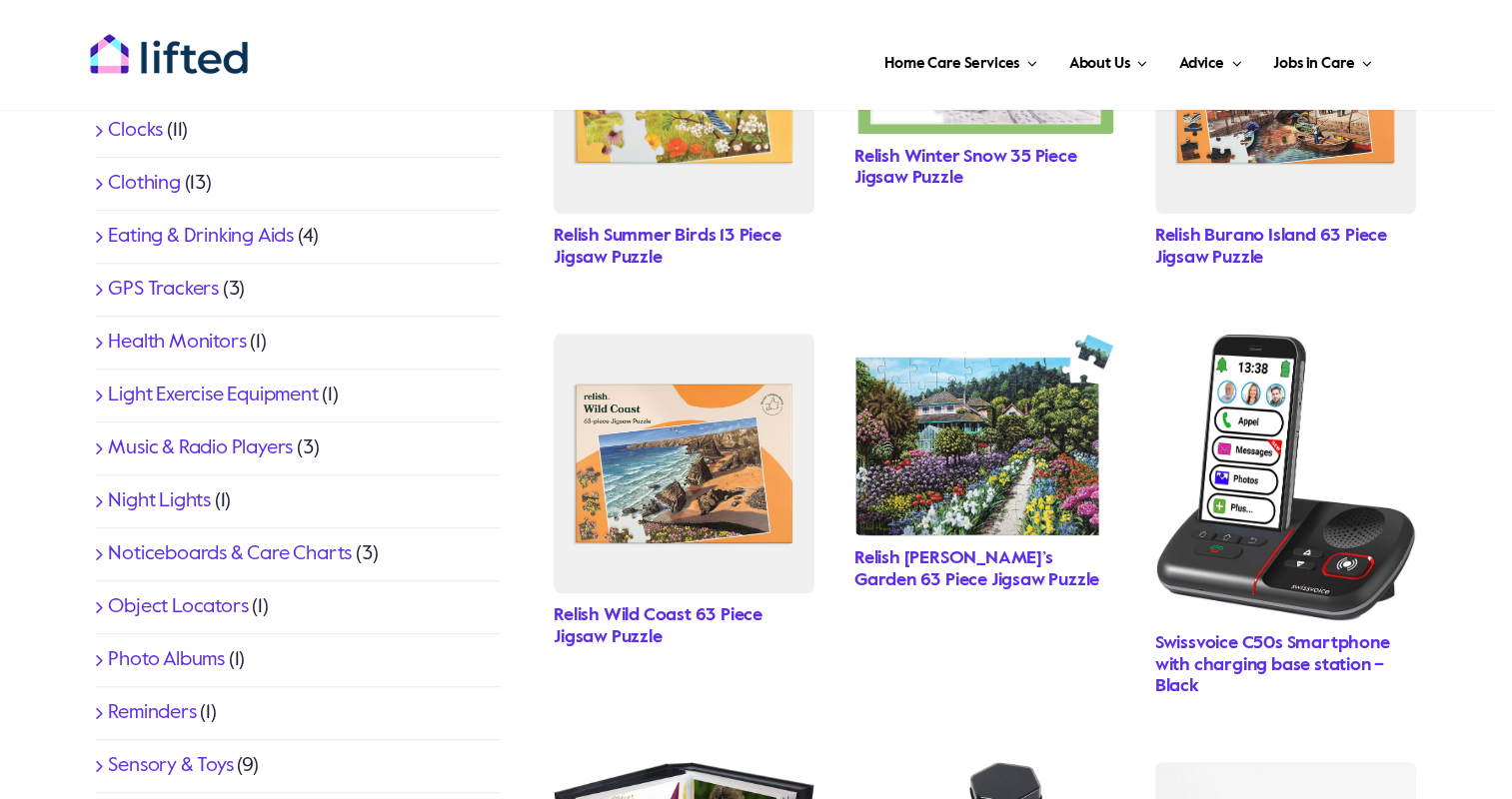 click on "Eating & Drinking Aids" at bounding box center (201, 237) 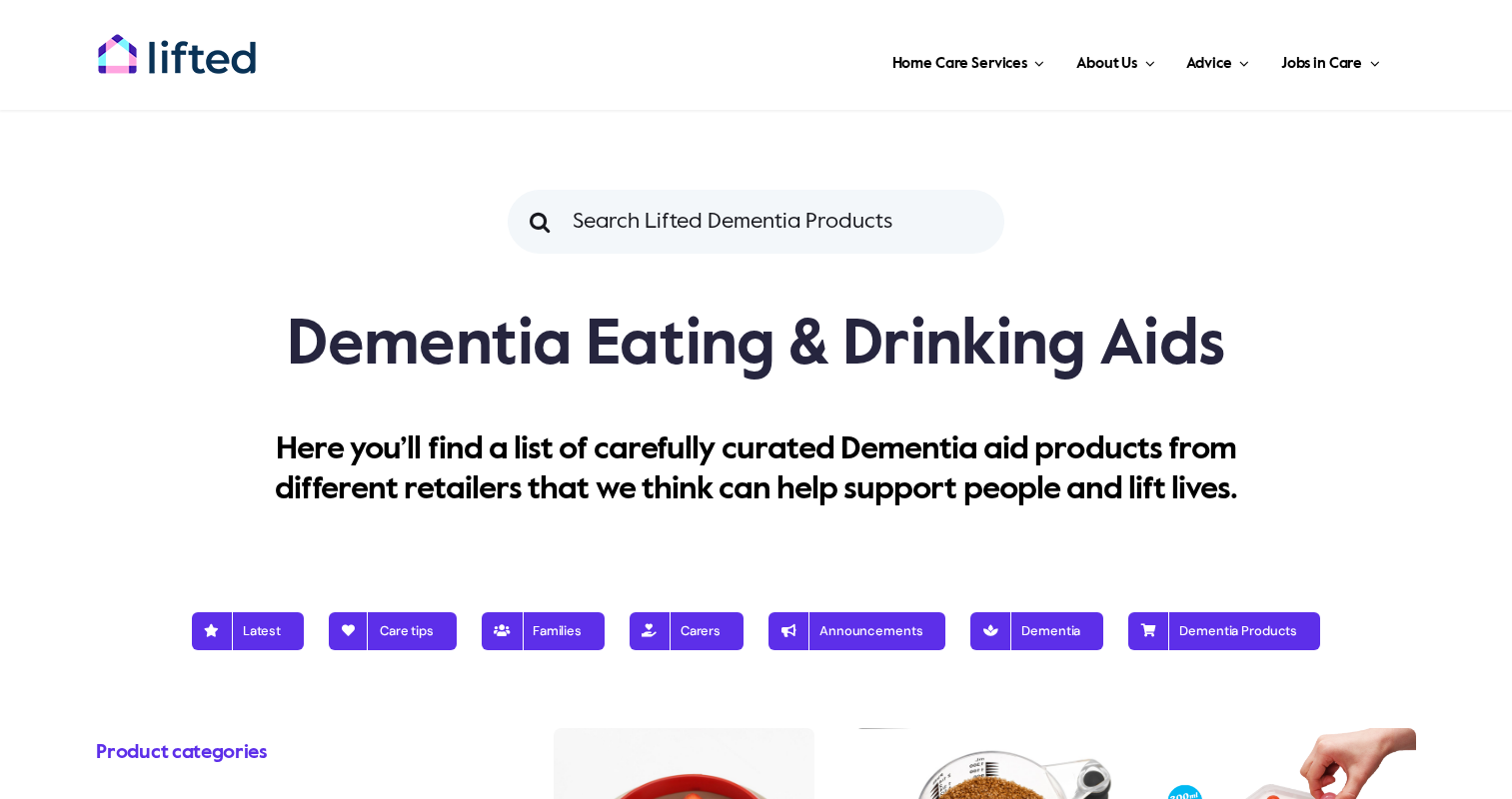 scroll, scrollTop: 0, scrollLeft: 0, axis: both 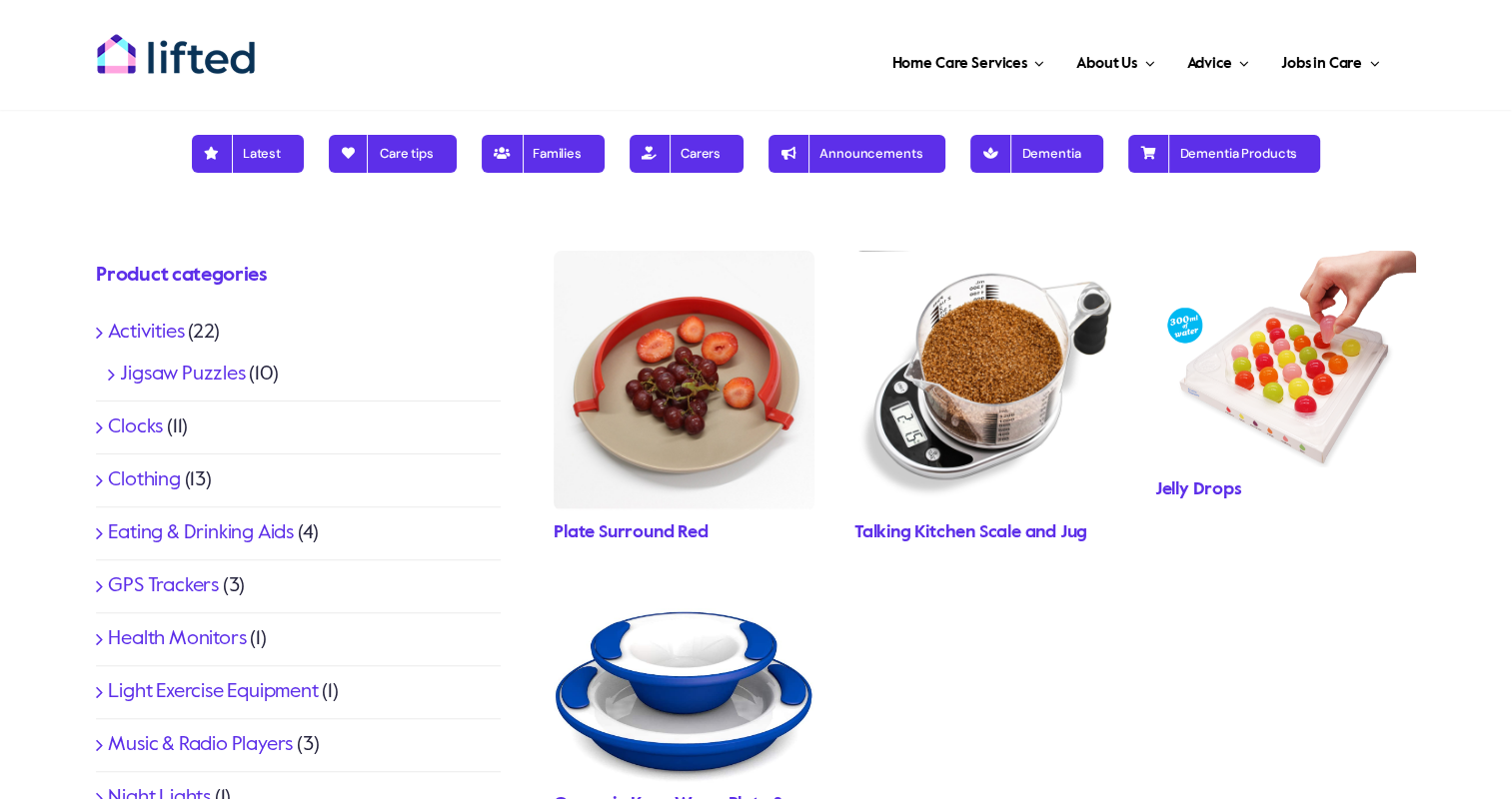 click on "Clothing   (13)" at bounding box center (298, 480) 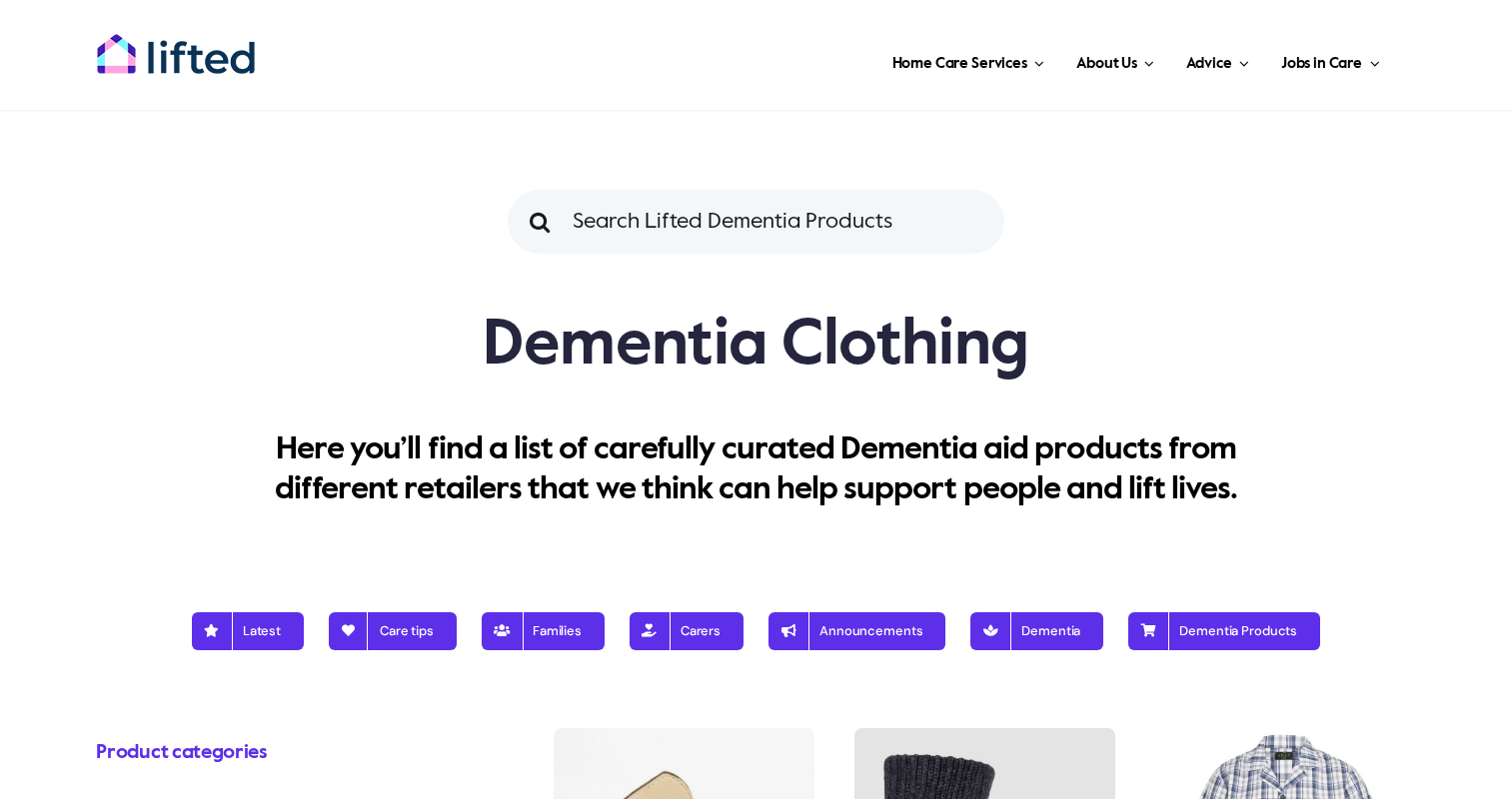 scroll, scrollTop: 0, scrollLeft: 0, axis: both 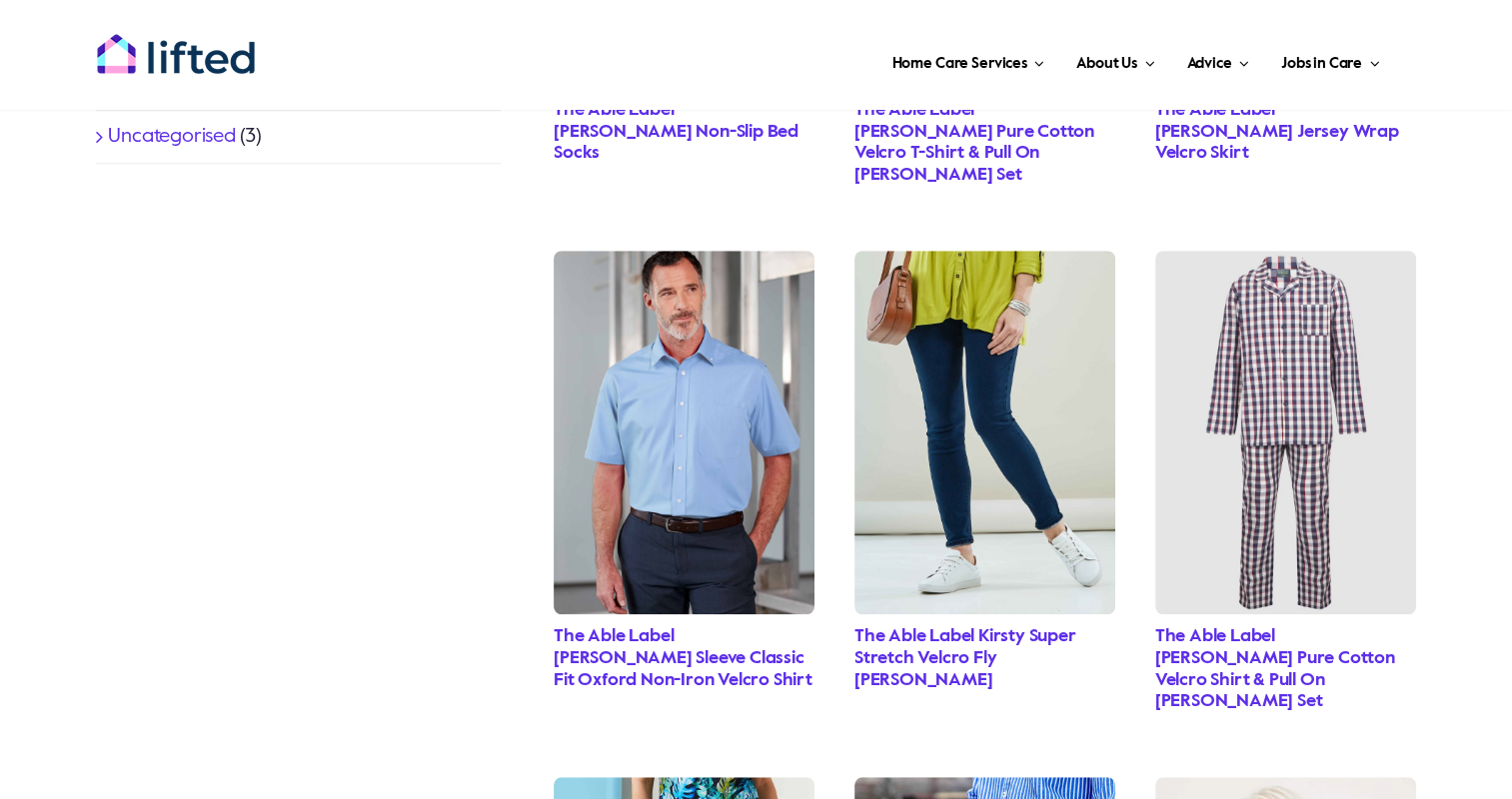 drag, startPoint x: 1511, startPoint y: 380, endPoint x: 1506, endPoint y: 504, distance: 124.10077 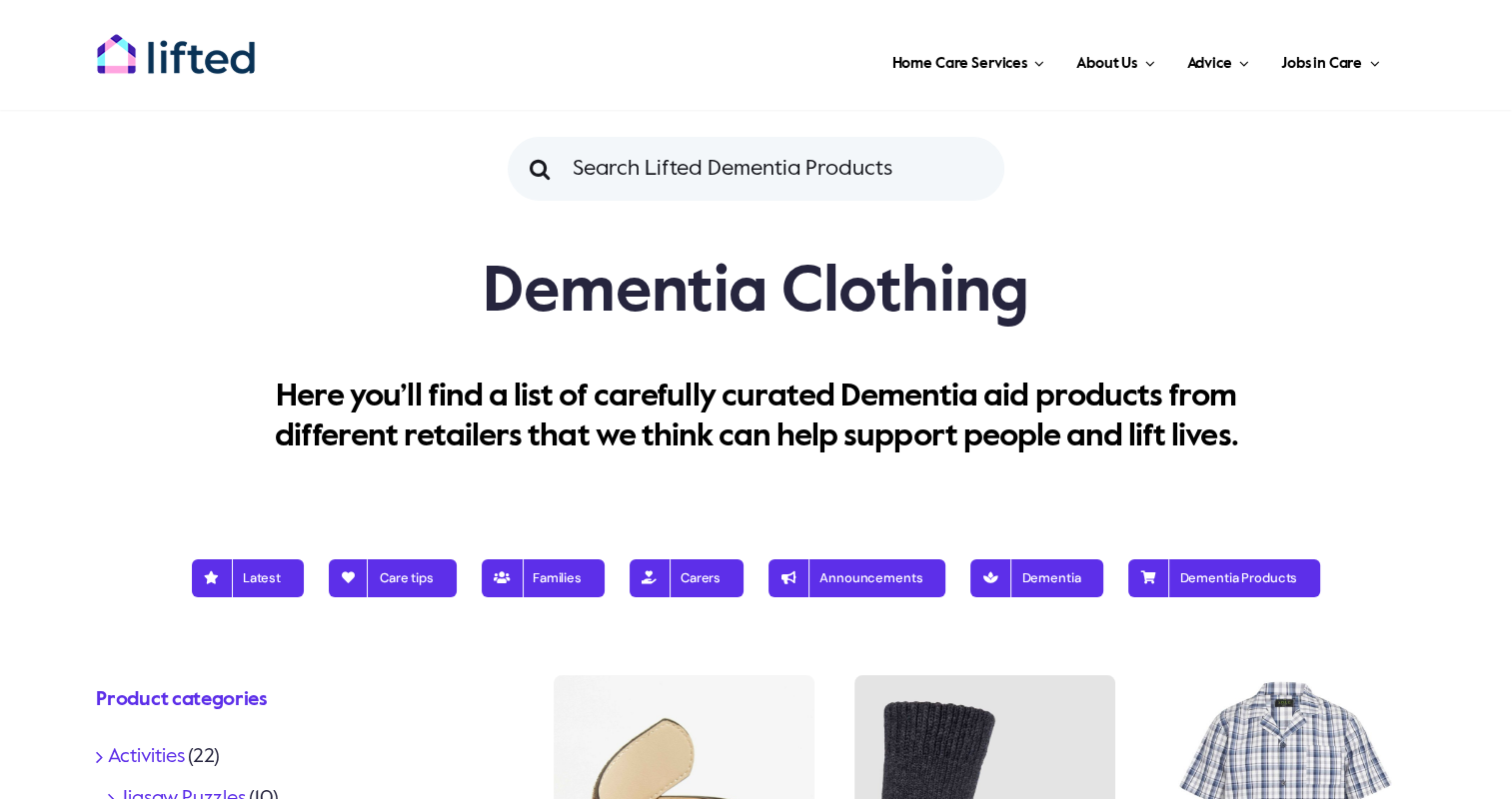 scroll, scrollTop: 0, scrollLeft: 0, axis: both 